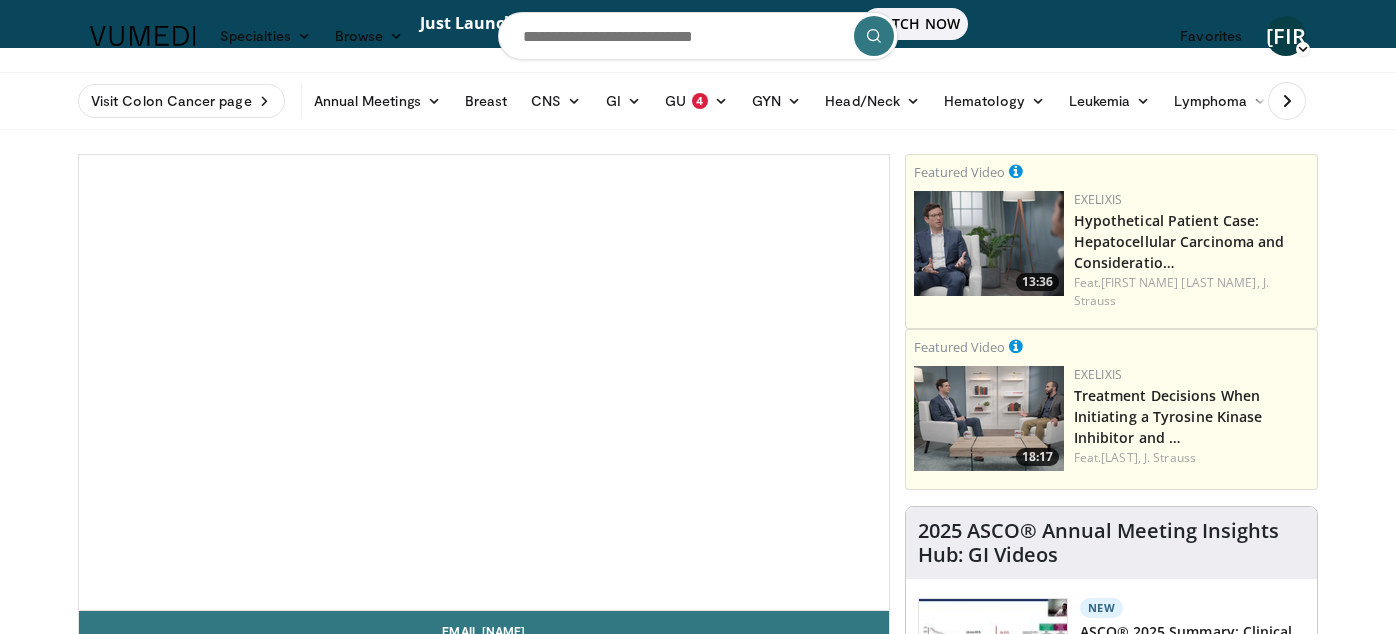 scroll, scrollTop: 0, scrollLeft: 0, axis: both 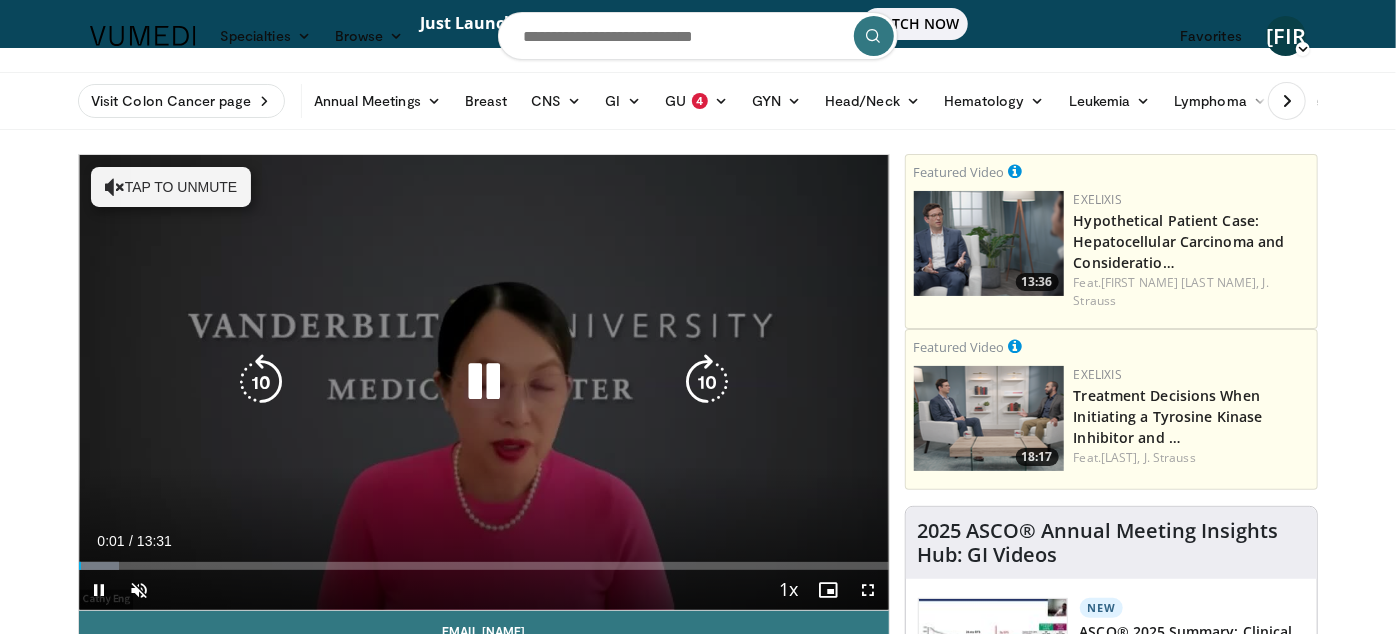 click on "10 seconds
Tap to unmute" at bounding box center (484, 382) 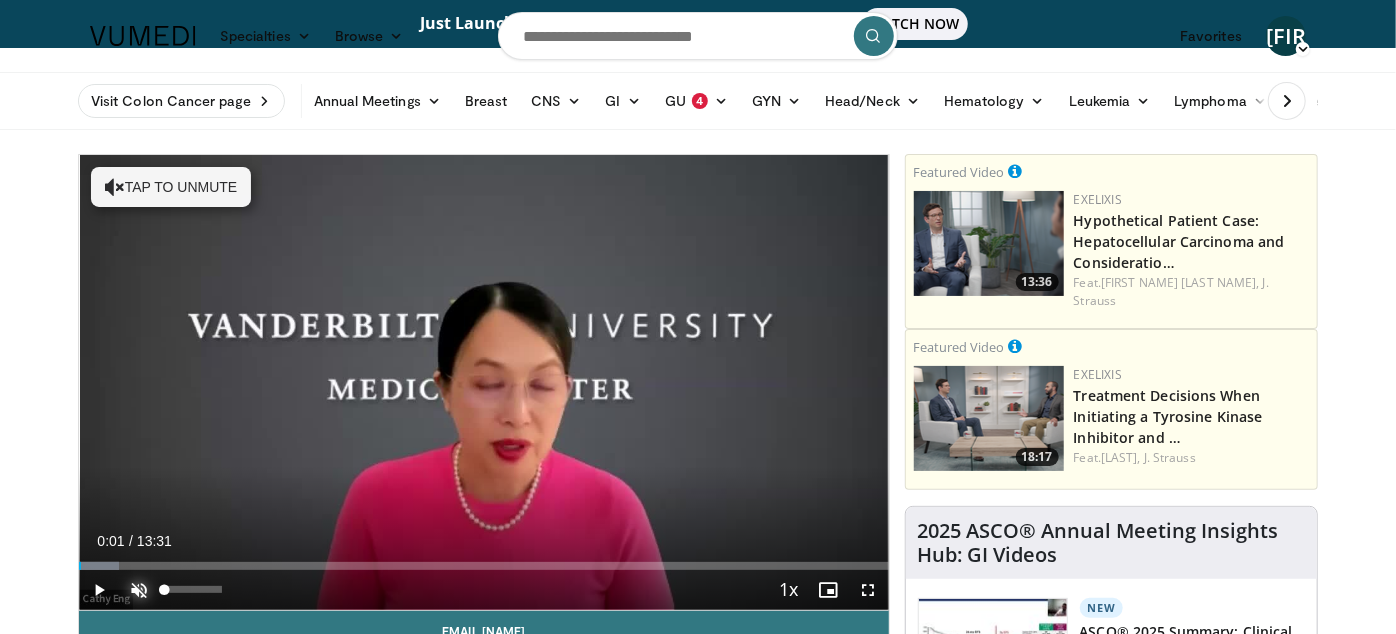 click at bounding box center [139, 590] 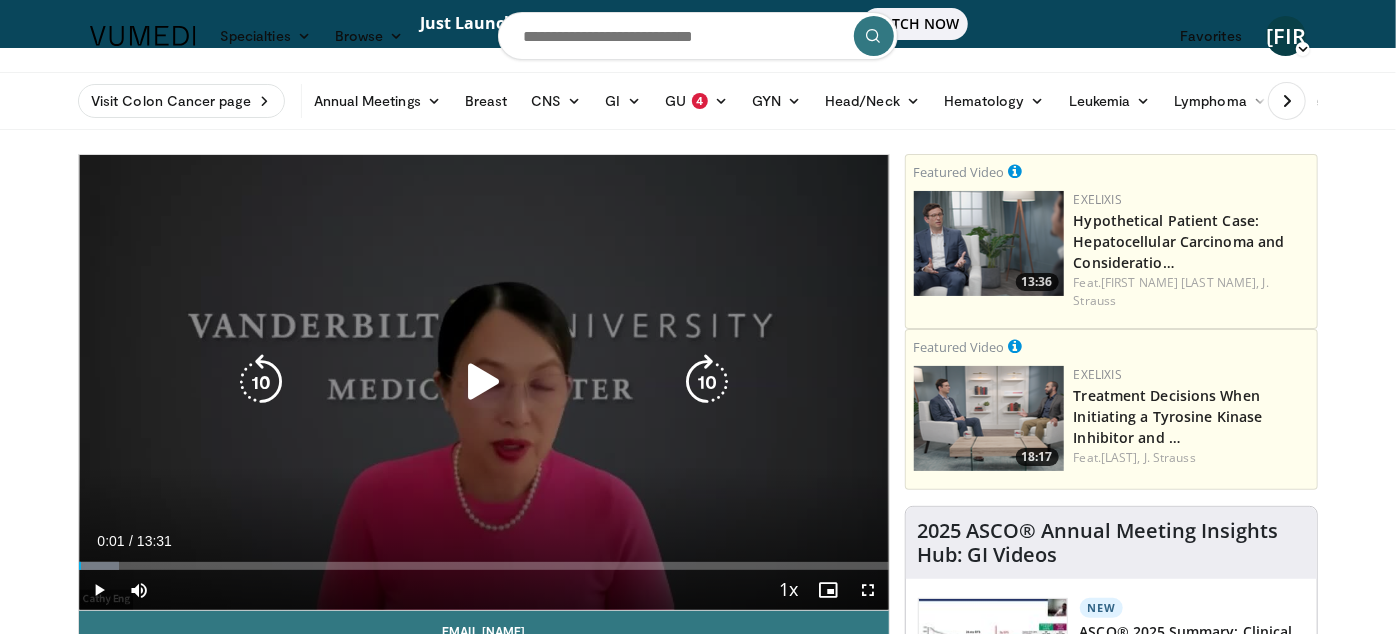 click at bounding box center (484, 382) 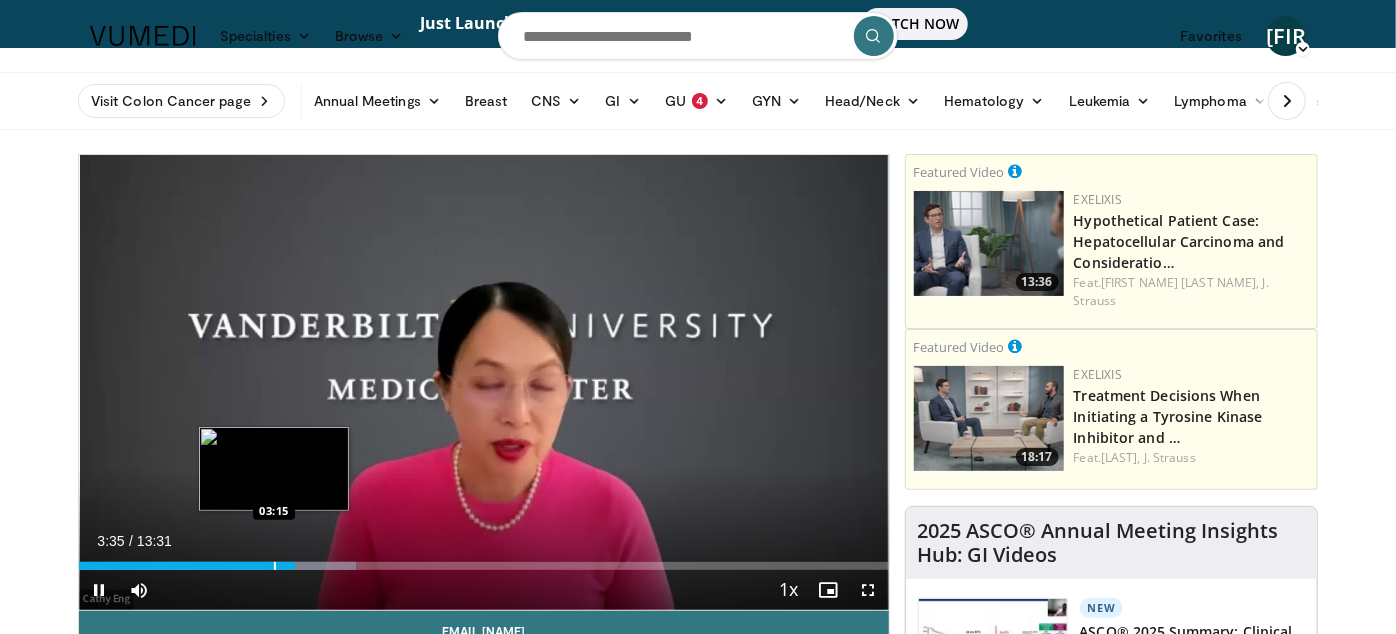 click at bounding box center (275, 566) 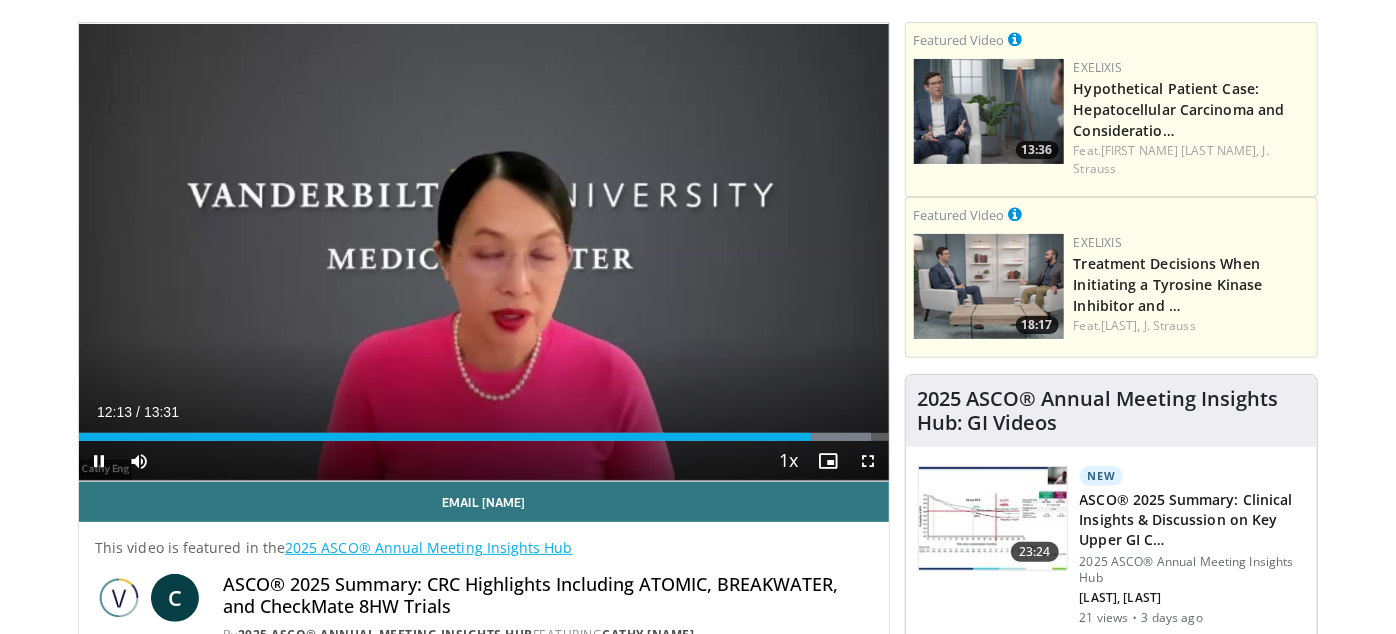 scroll, scrollTop: 131, scrollLeft: 0, axis: vertical 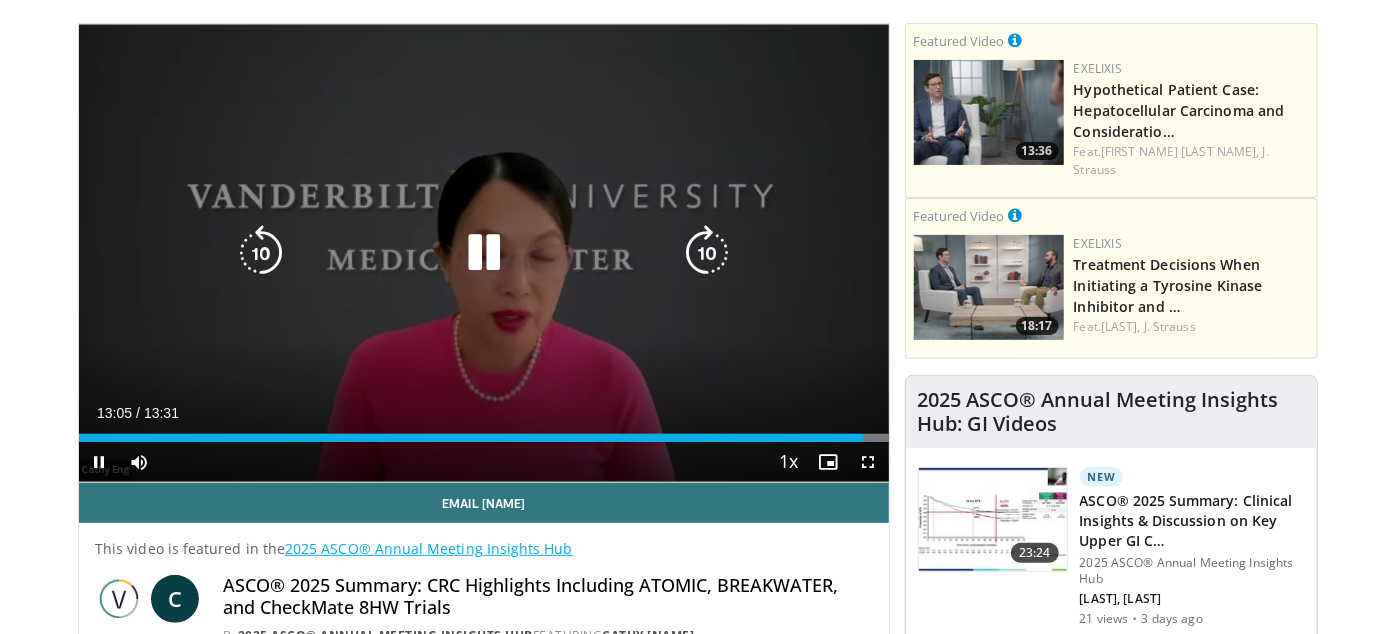 click on "10 seconds
Tap to unmute" at bounding box center [484, 253] 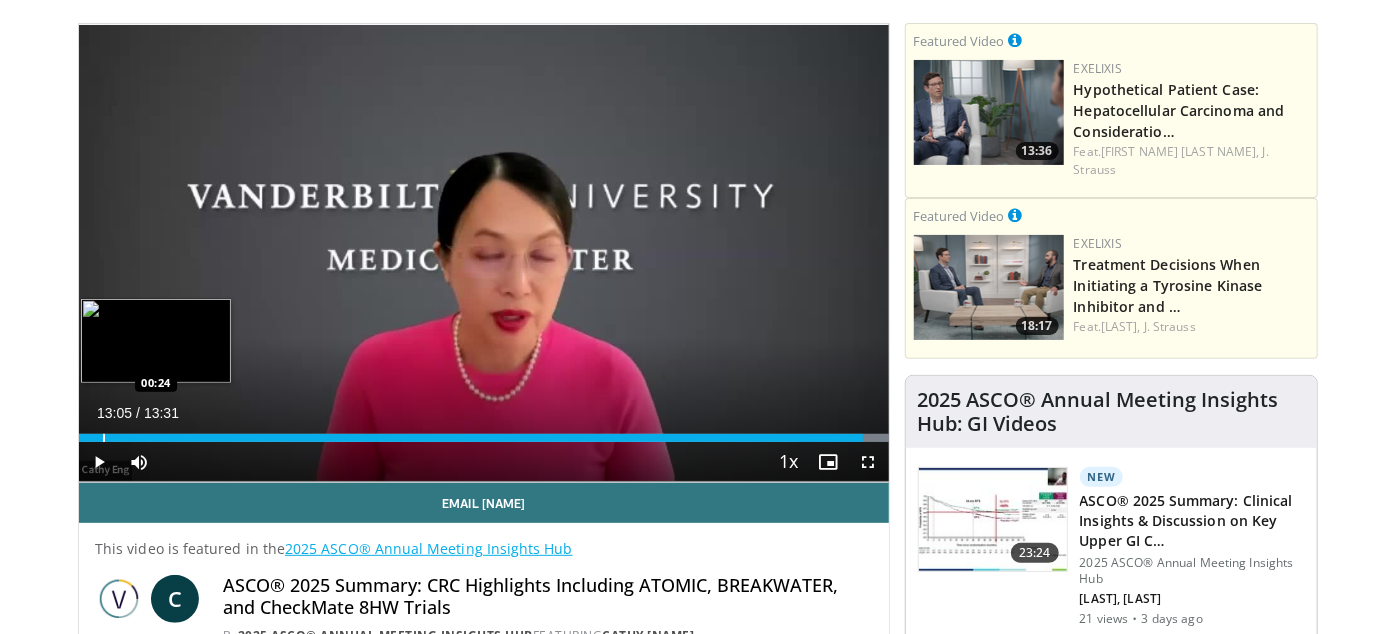 click at bounding box center [104, 438] 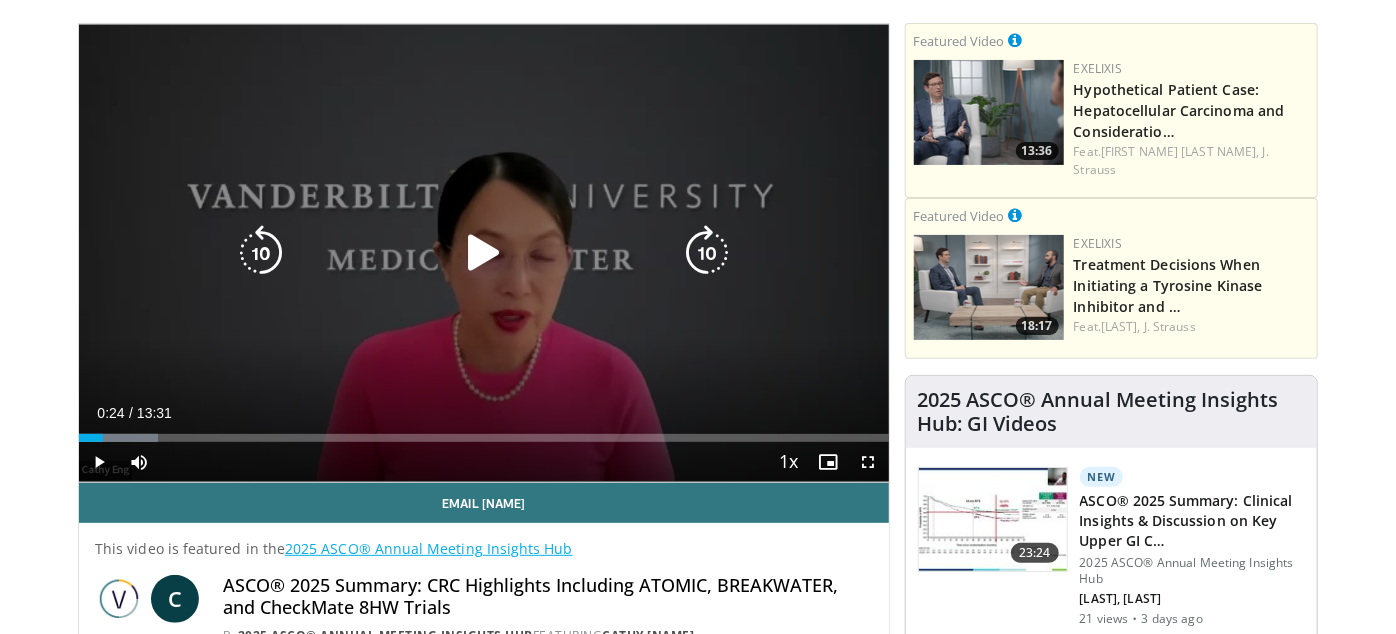 click at bounding box center (484, 253) 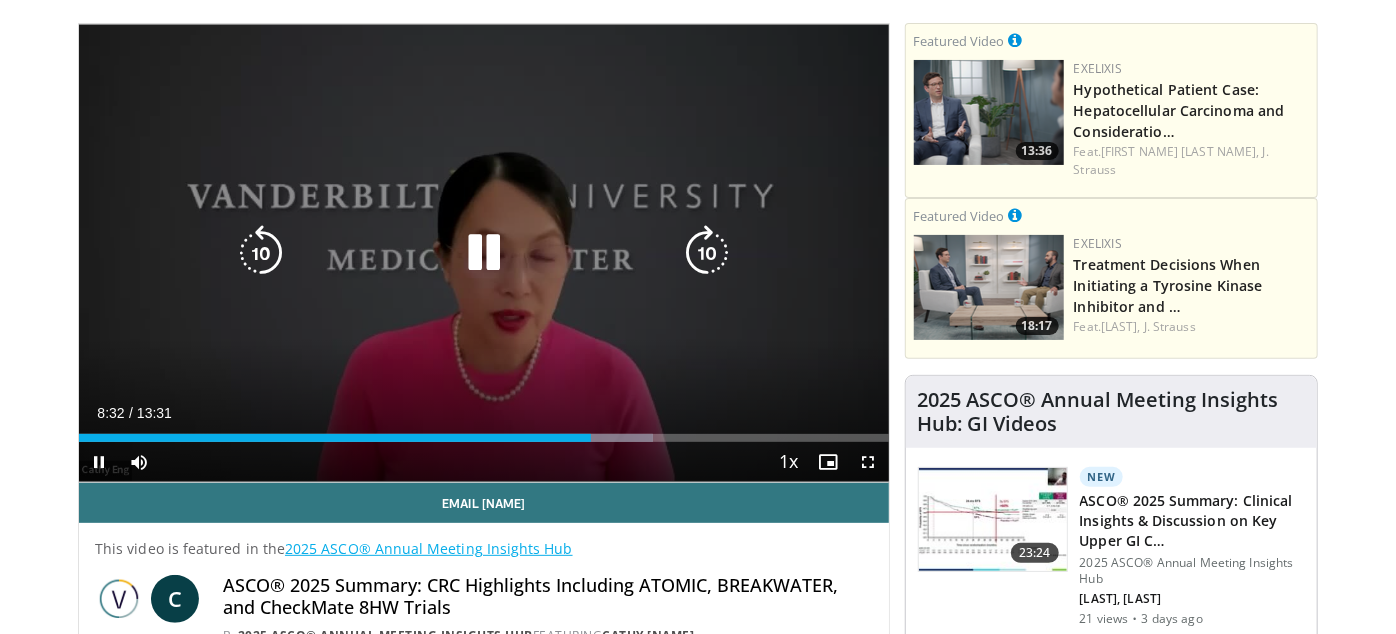 click at bounding box center (484, 253) 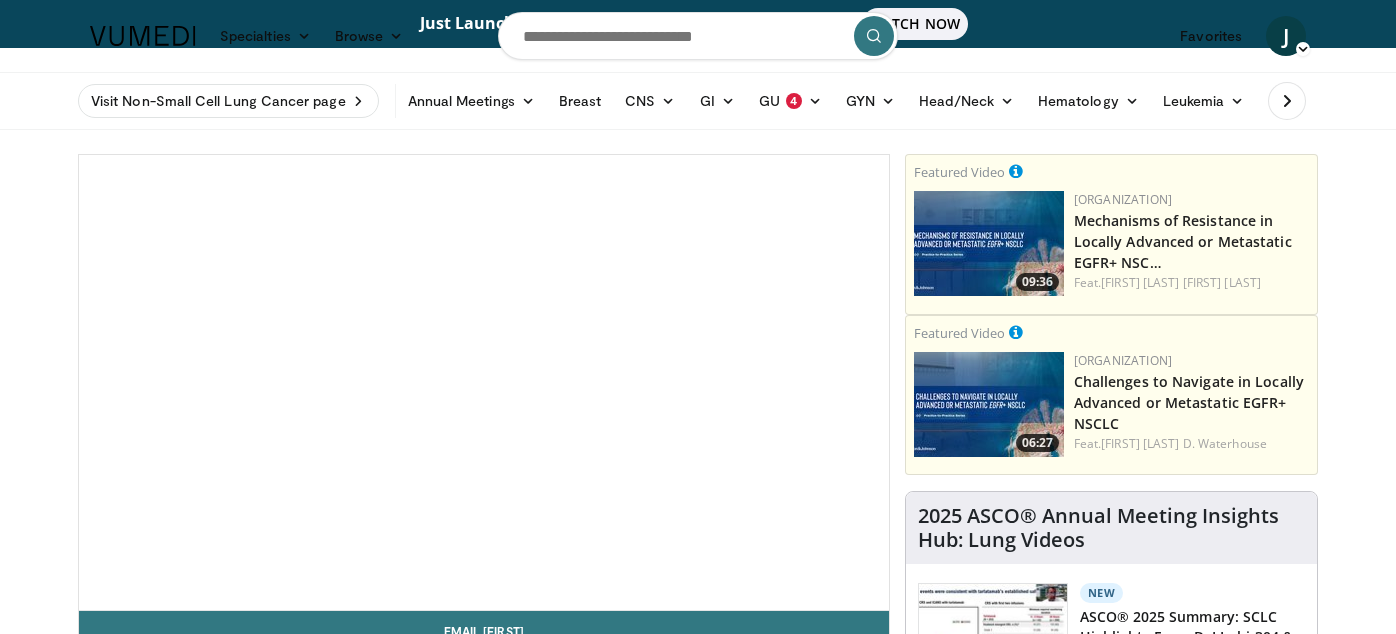 scroll, scrollTop: 0, scrollLeft: 0, axis: both 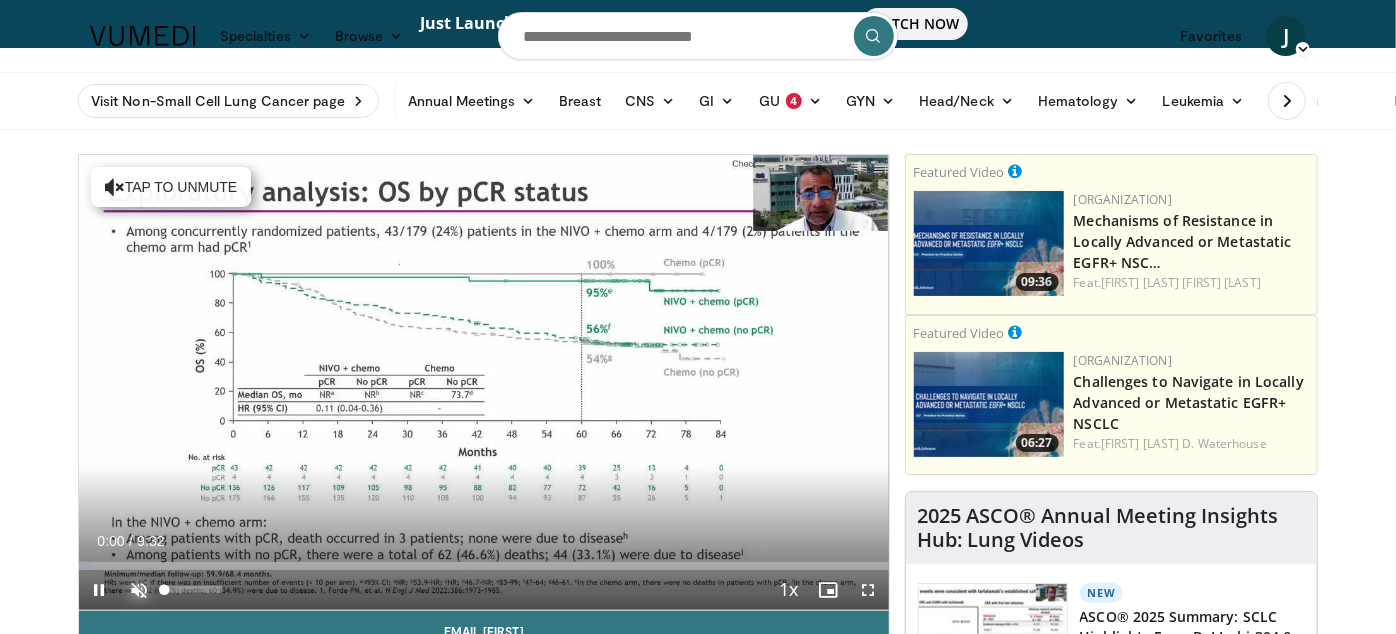 click at bounding box center [139, 590] 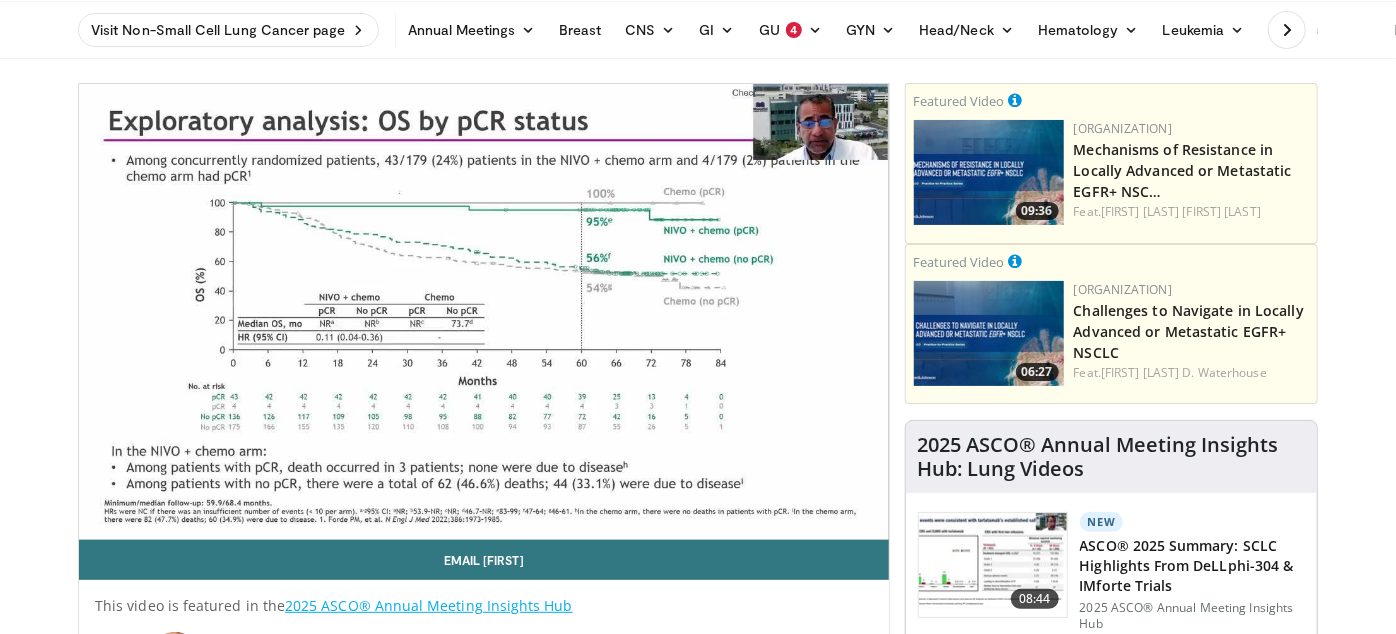 scroll, scrollTop: 72, scrollLeft: 0, axis: vertical 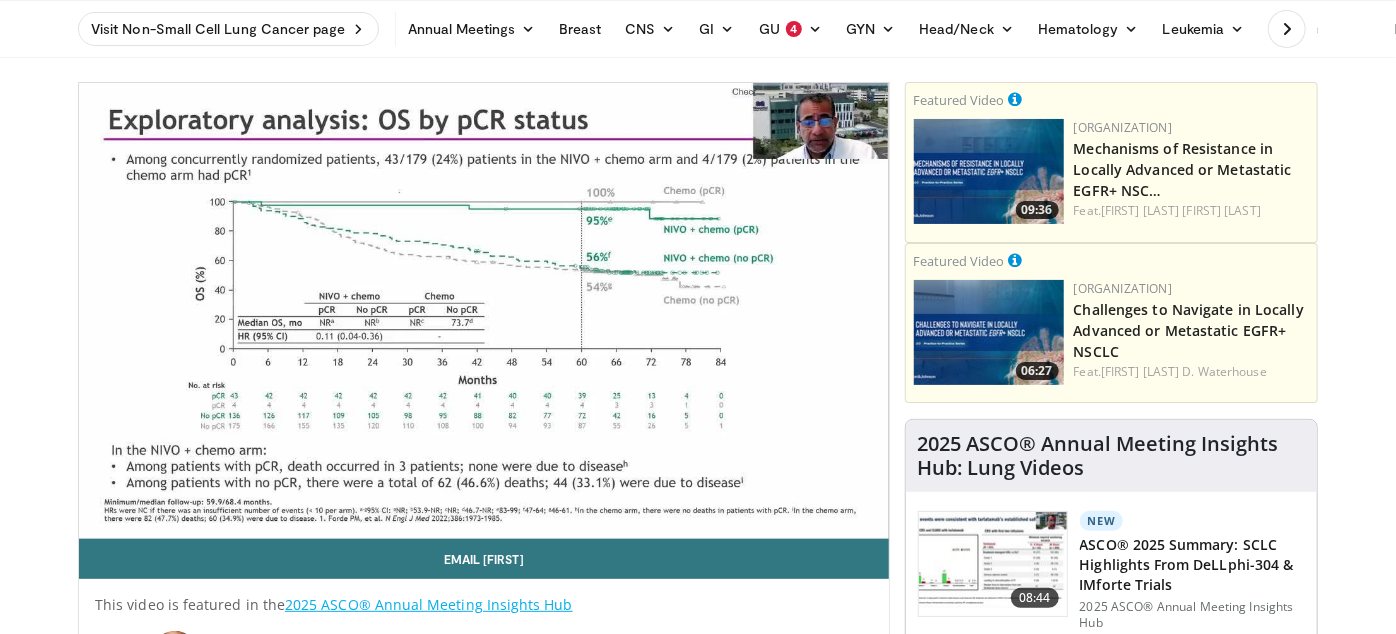 click on "10 seconds
Tap to unmute" at bounding box center [484, 310] 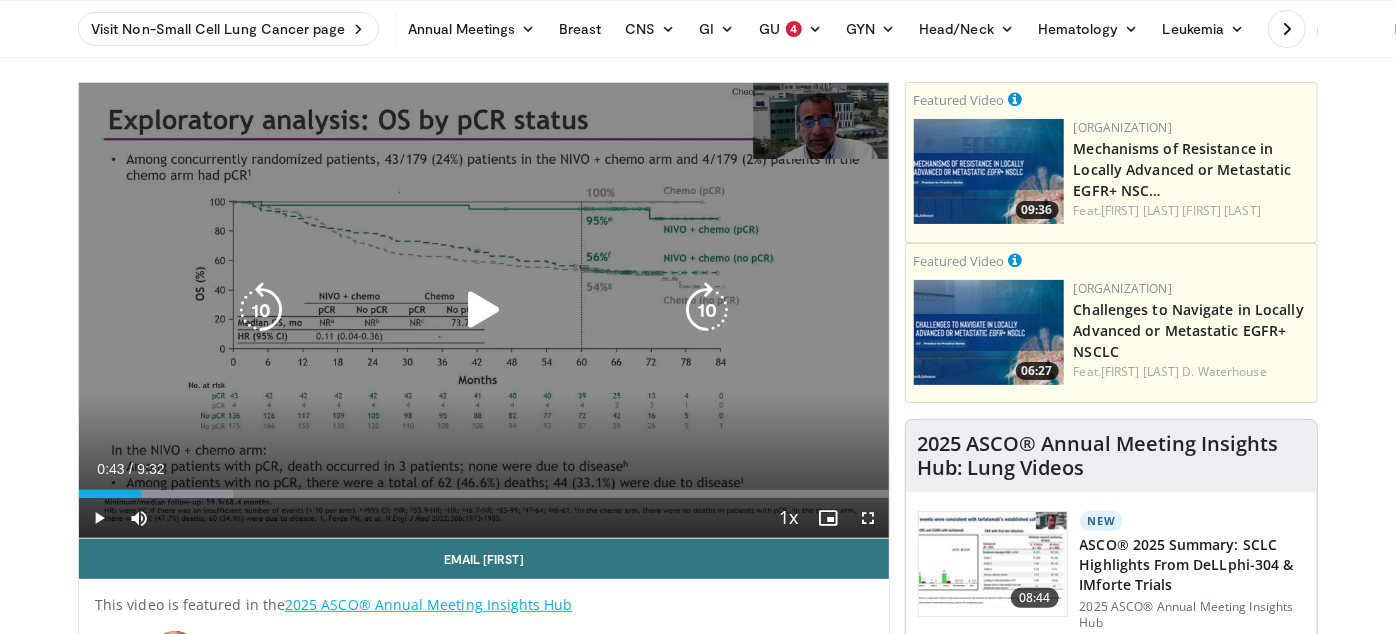 click at bounding box center [484, 310] 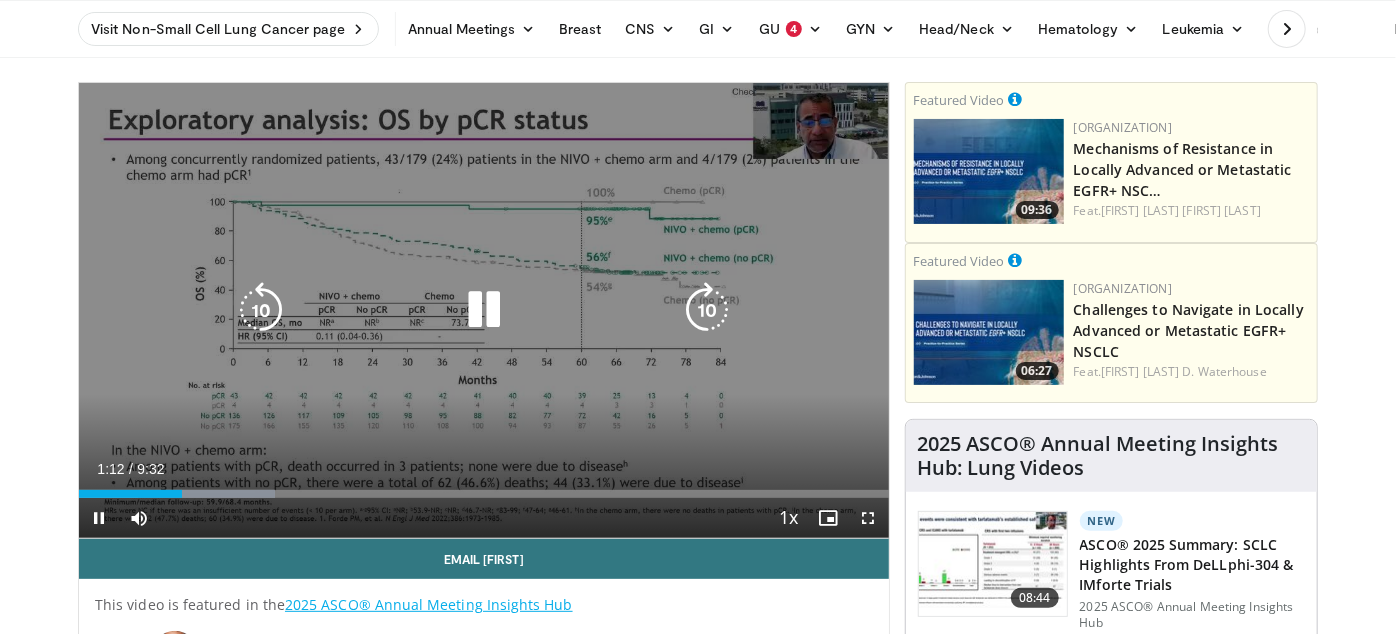 click at bounding box center [484, 310] 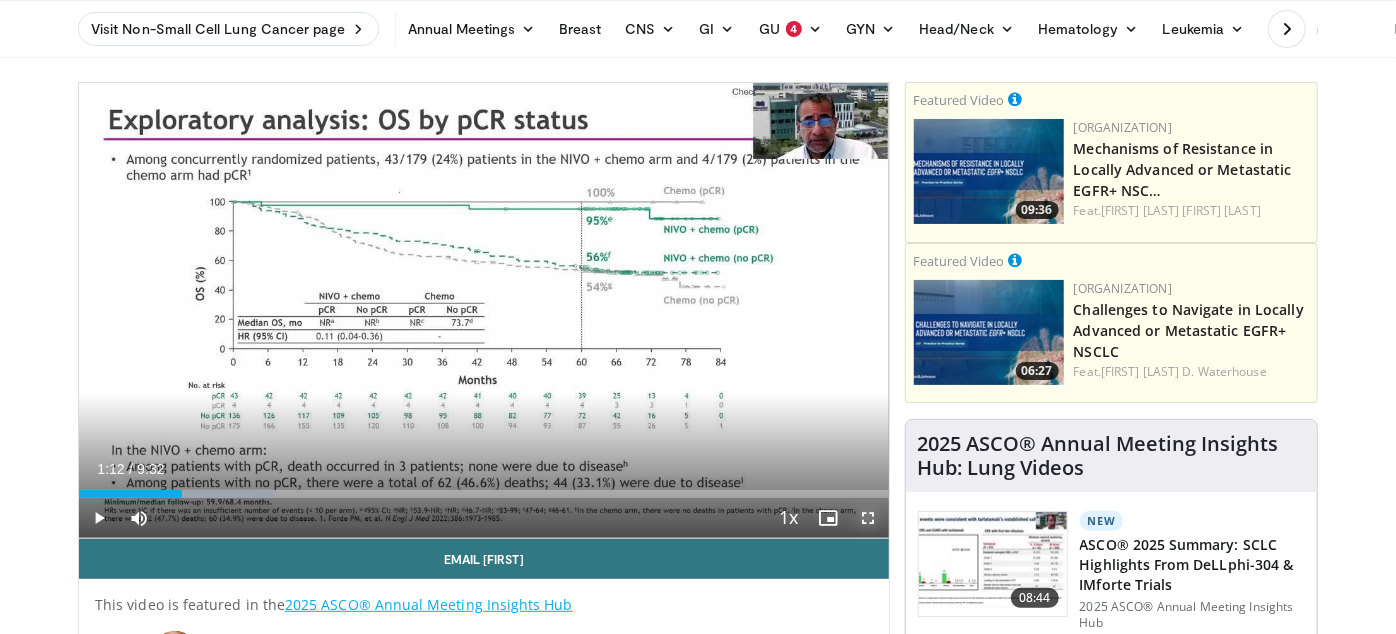 click at bounding box center [869, 518] 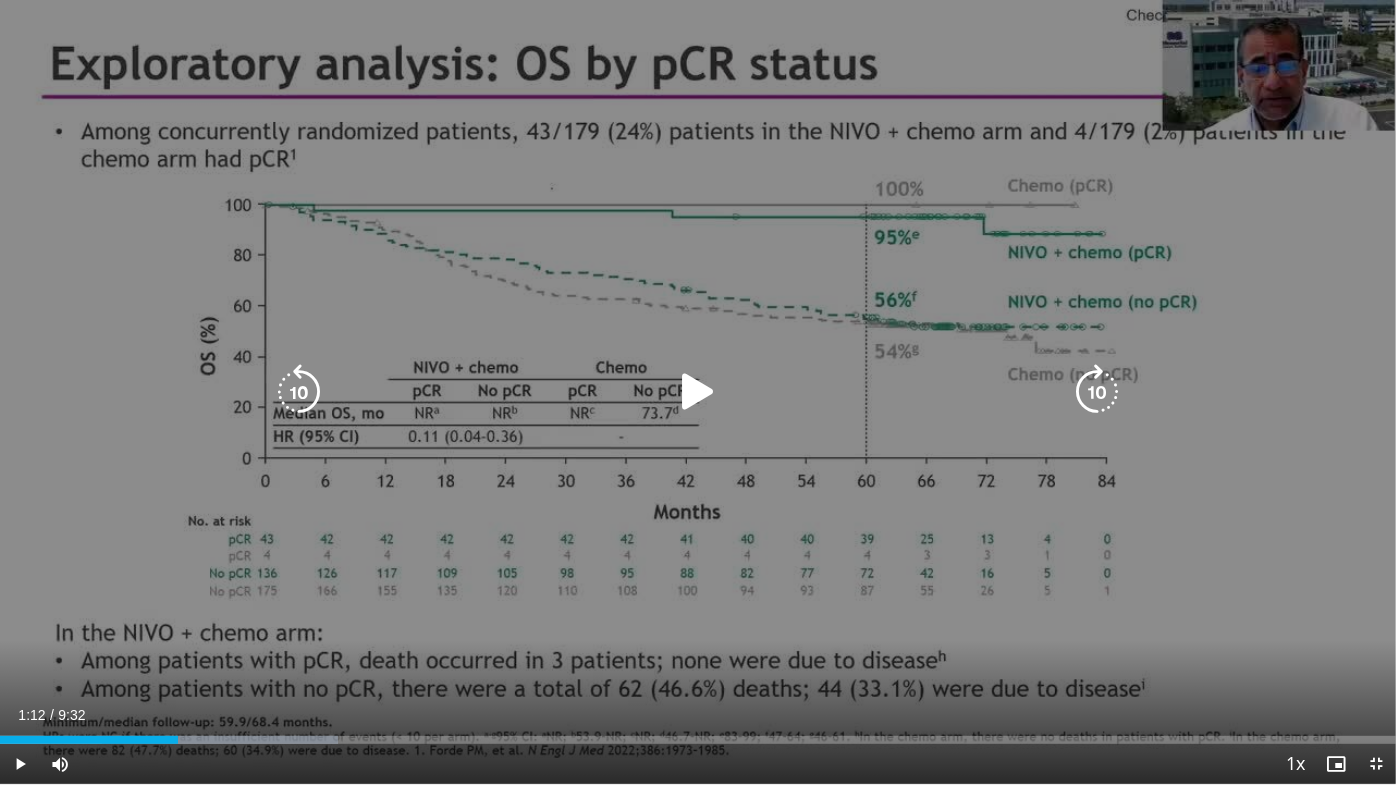 click at bounding box center [698, 392] 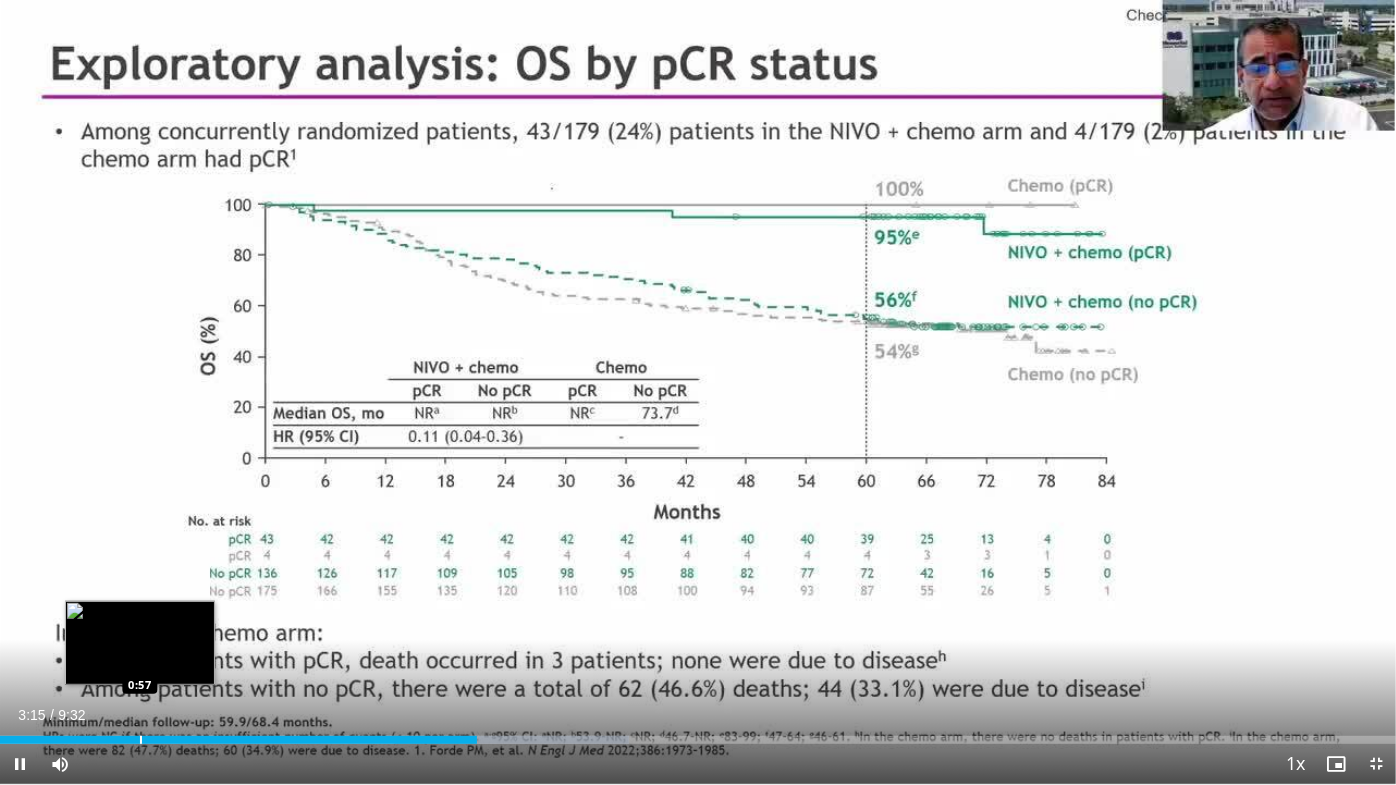 click at bounding box center [141, 740] 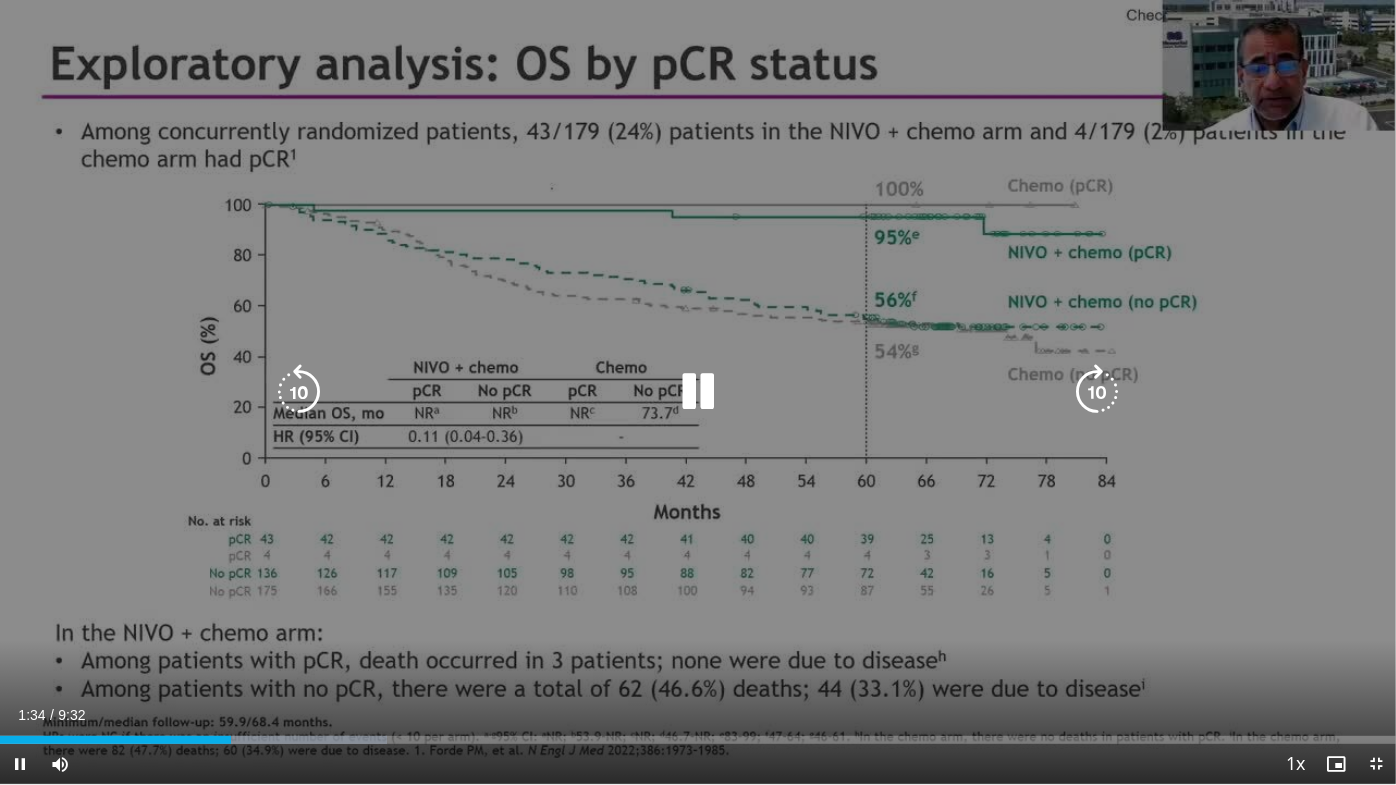 click at bounding box center (698, 392) 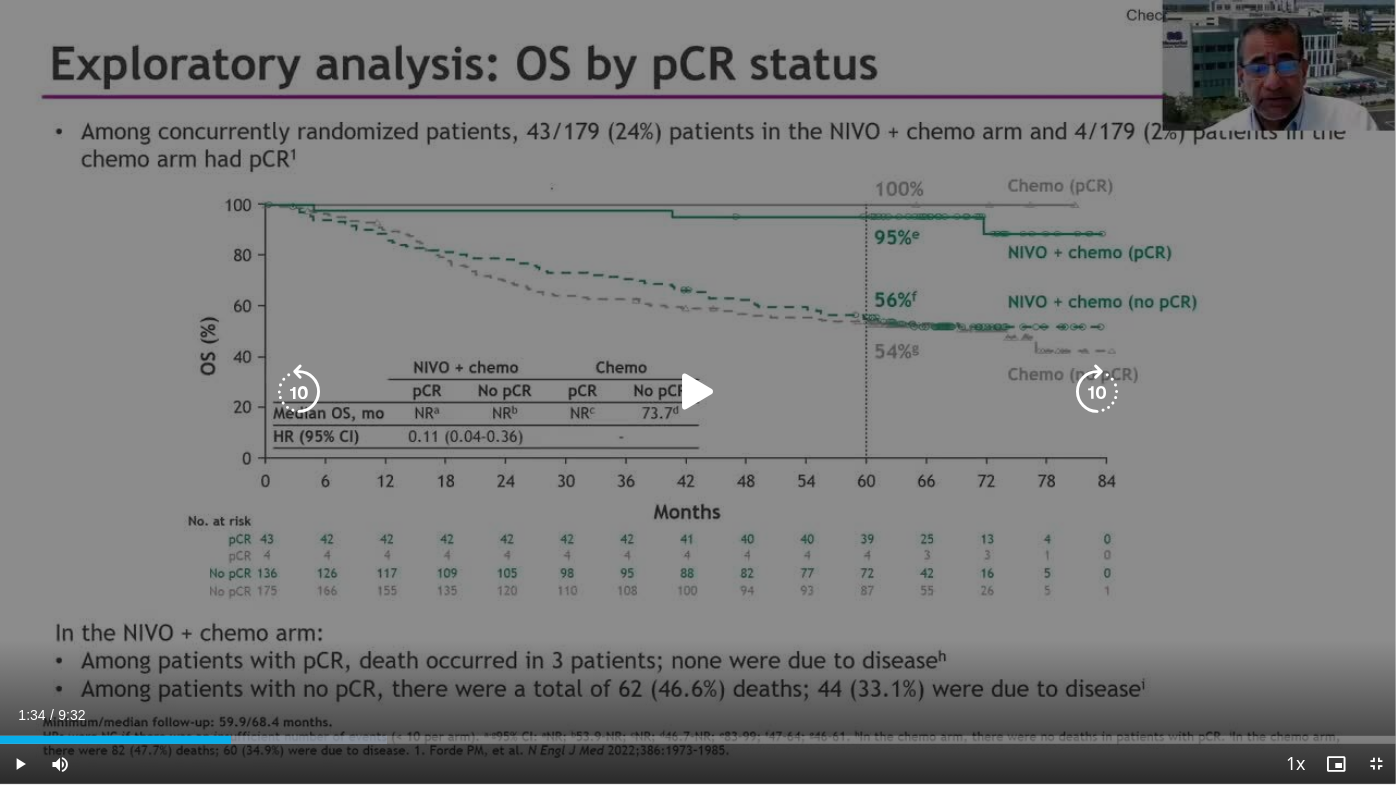 click at bounding box center [698, 392] 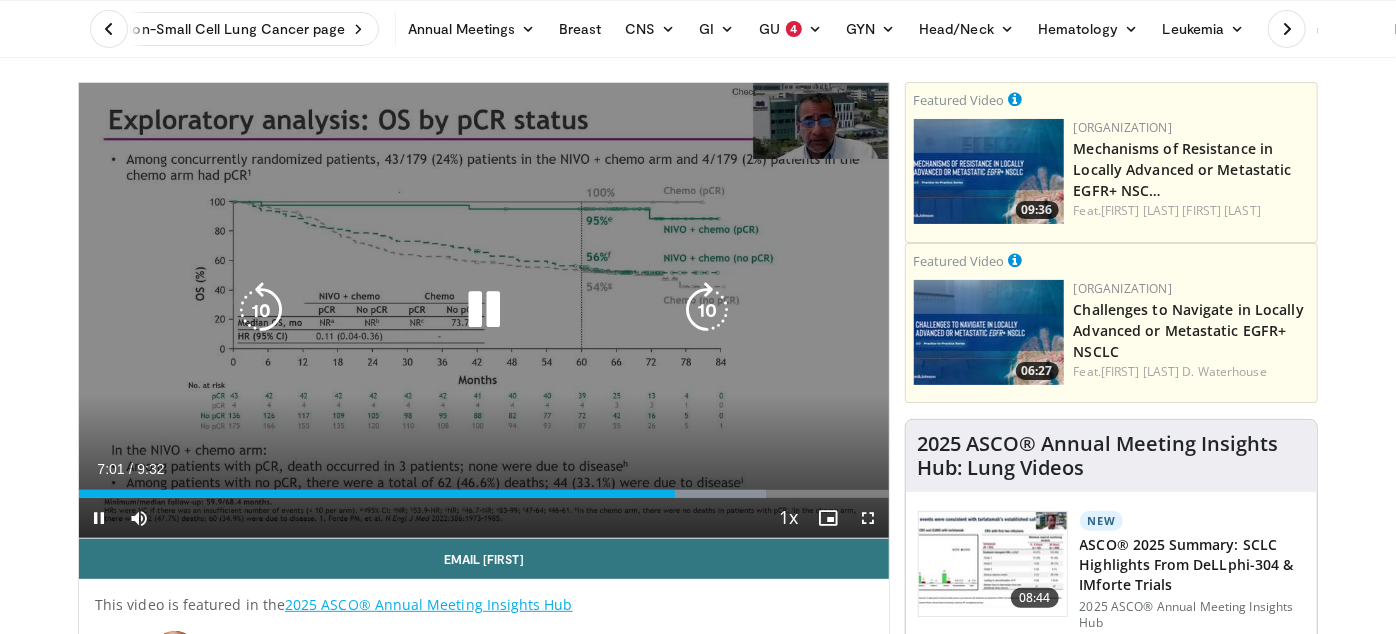 click on "10 seconds
Tap to unmute" at bounding box center (484, 310) 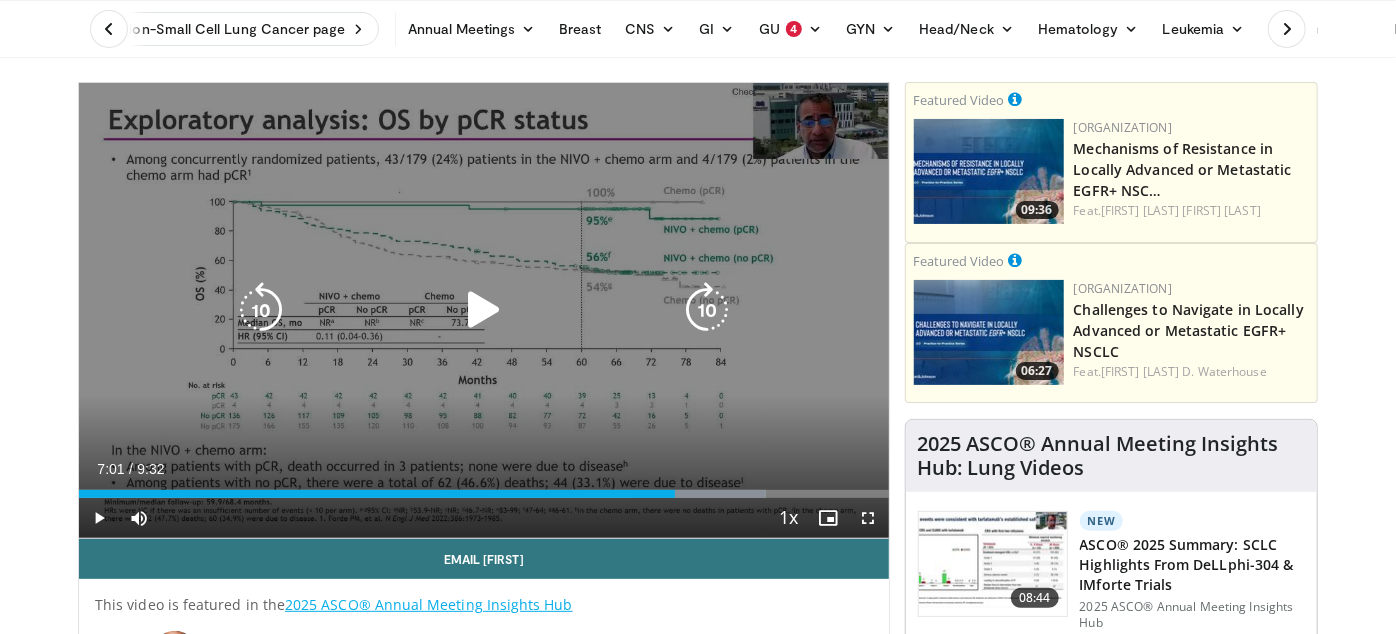 click at bounding box center (484, 310) 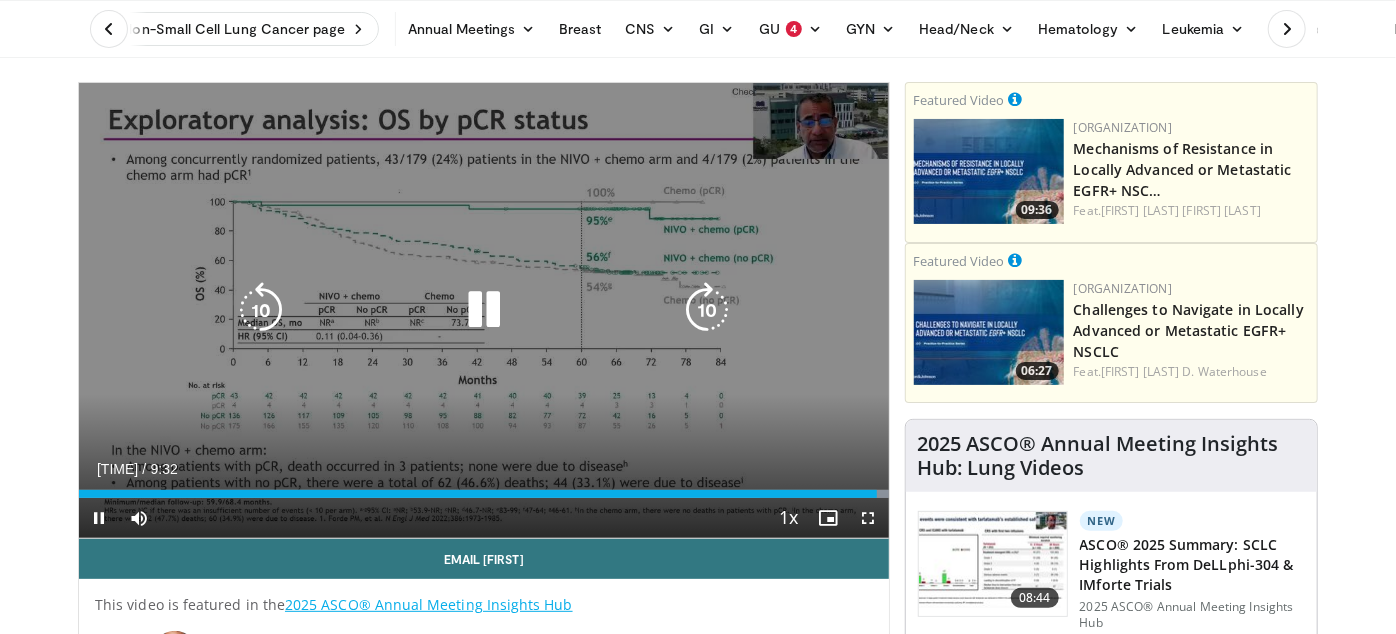 click at bounding box center (484, 310) 